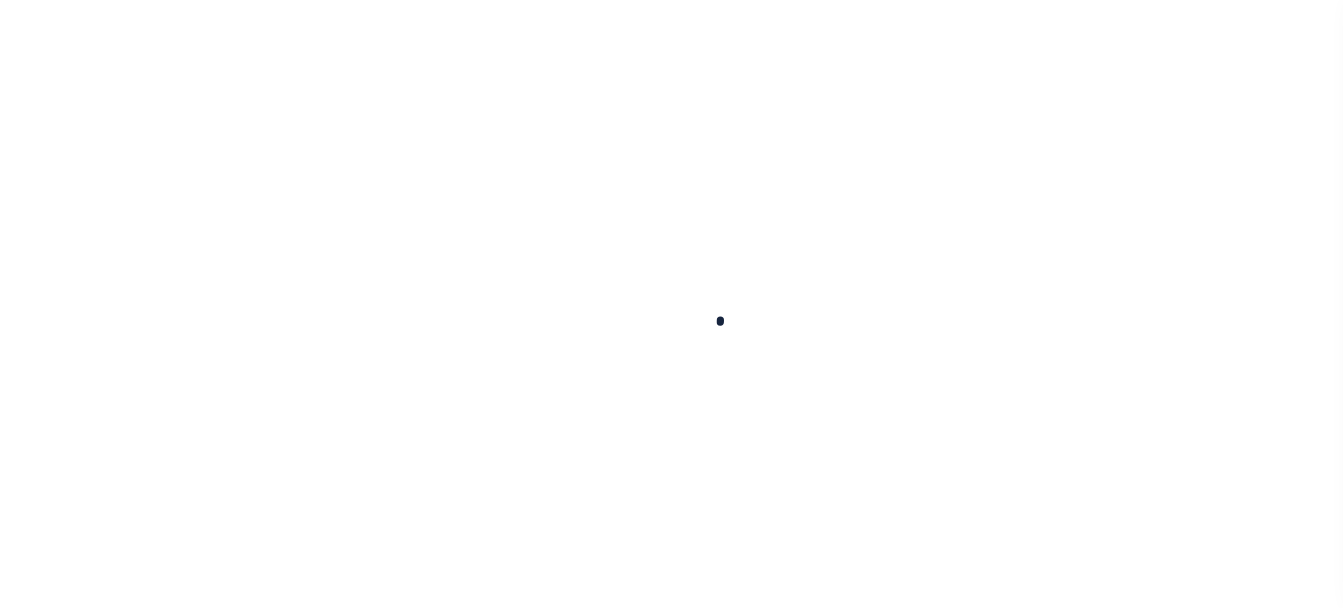 scroll, scrollTop: 0, scrollLeft: 0, axis: both 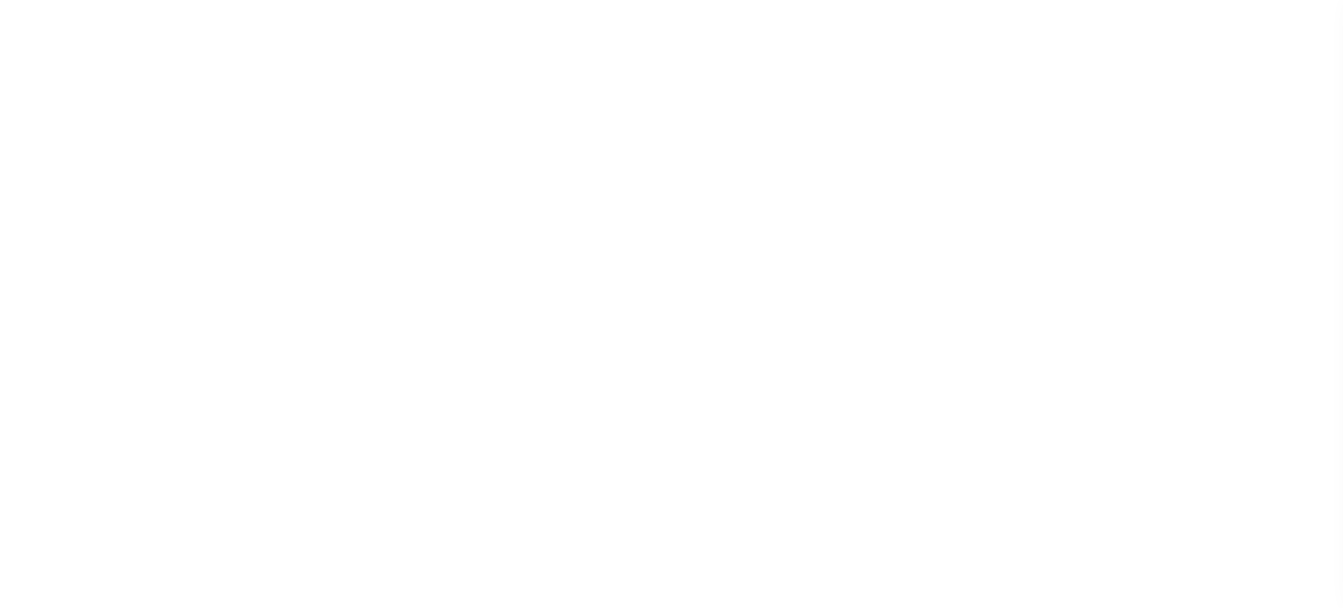 type on "LLEW-T0006" 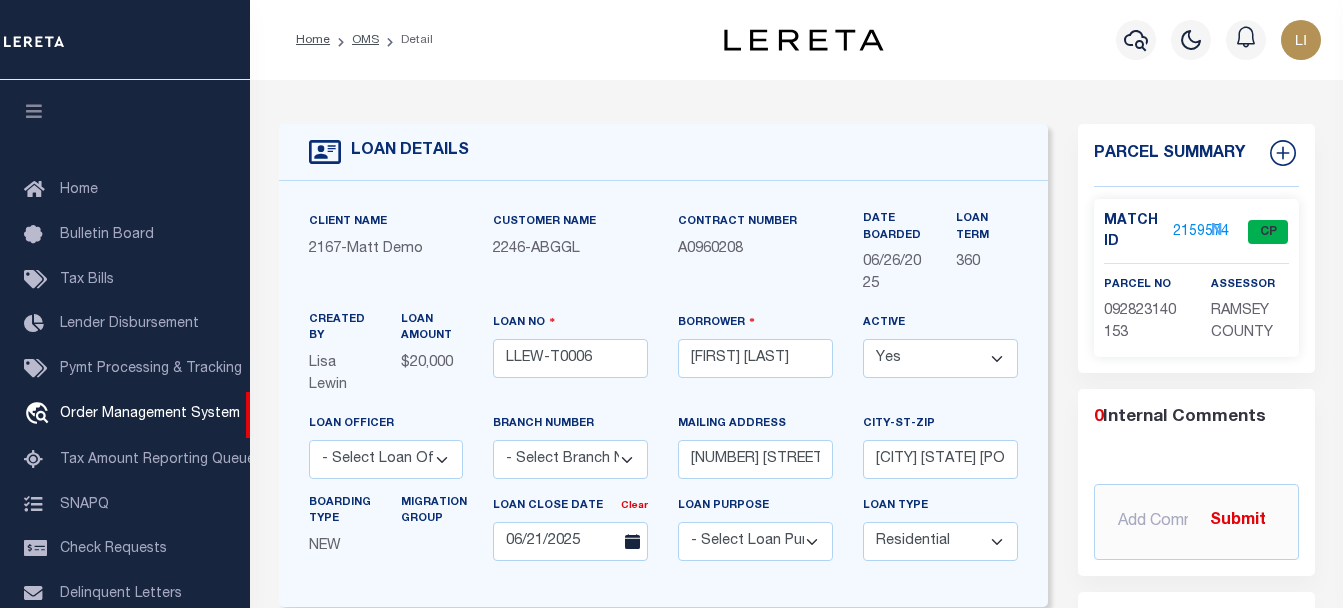 type on "[NUMBER] [STREET]" 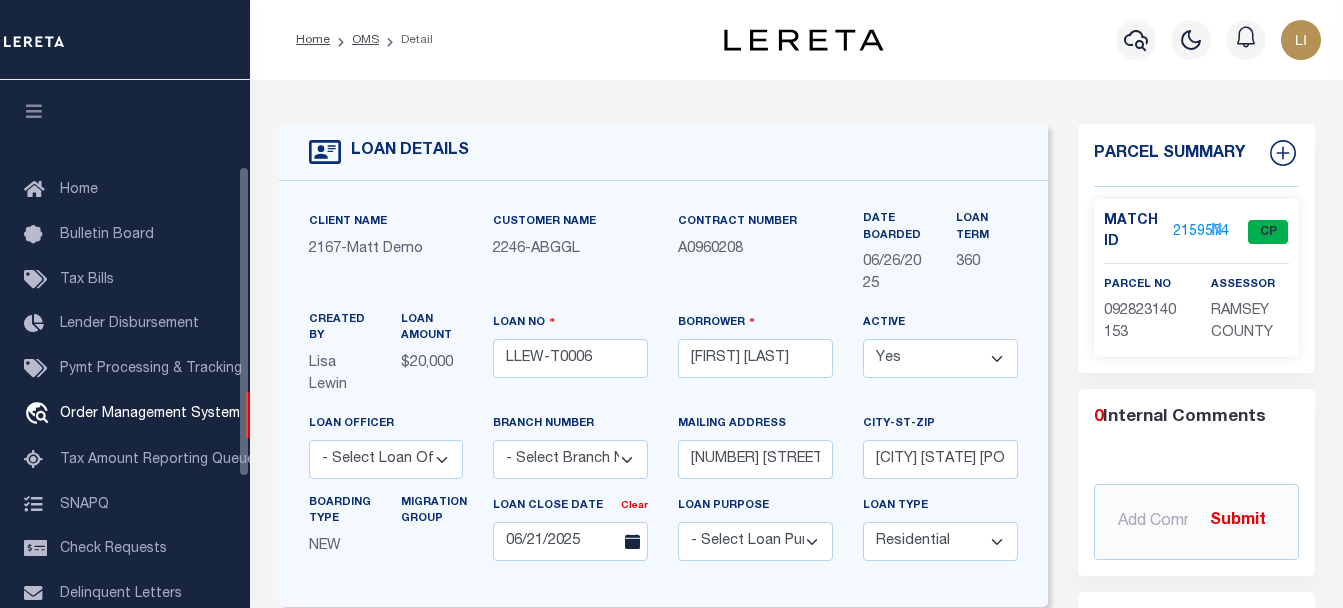 scroll, scrollTop: 146, scrollLeft: 0, axis: vertical 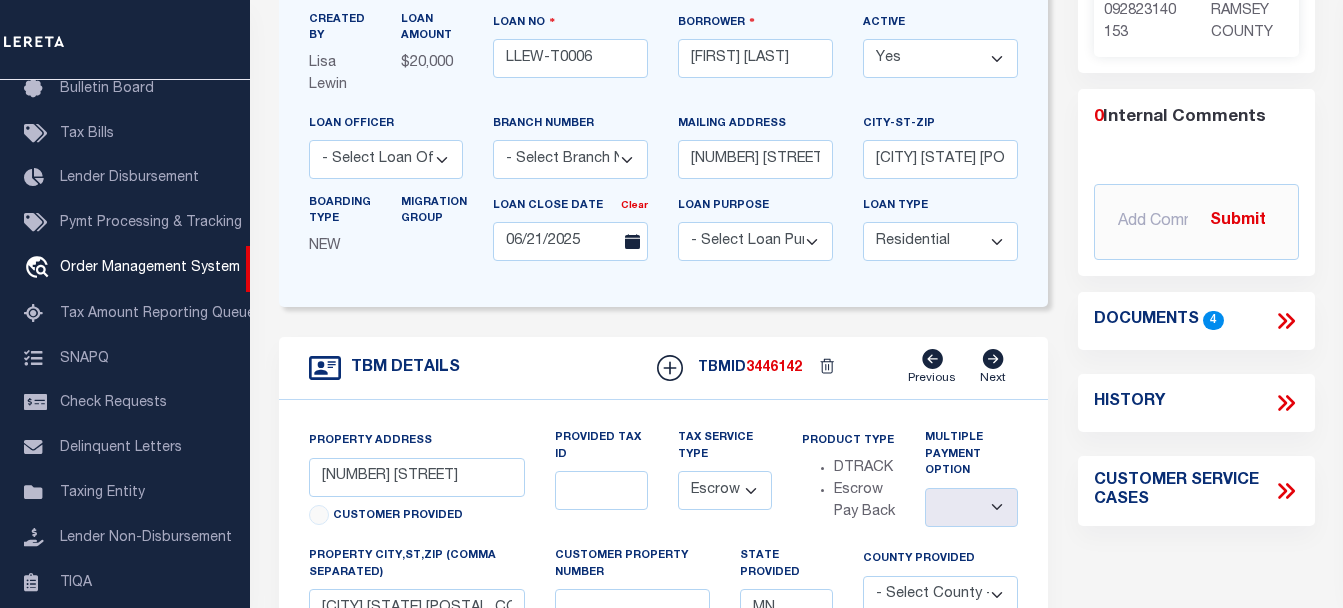 click 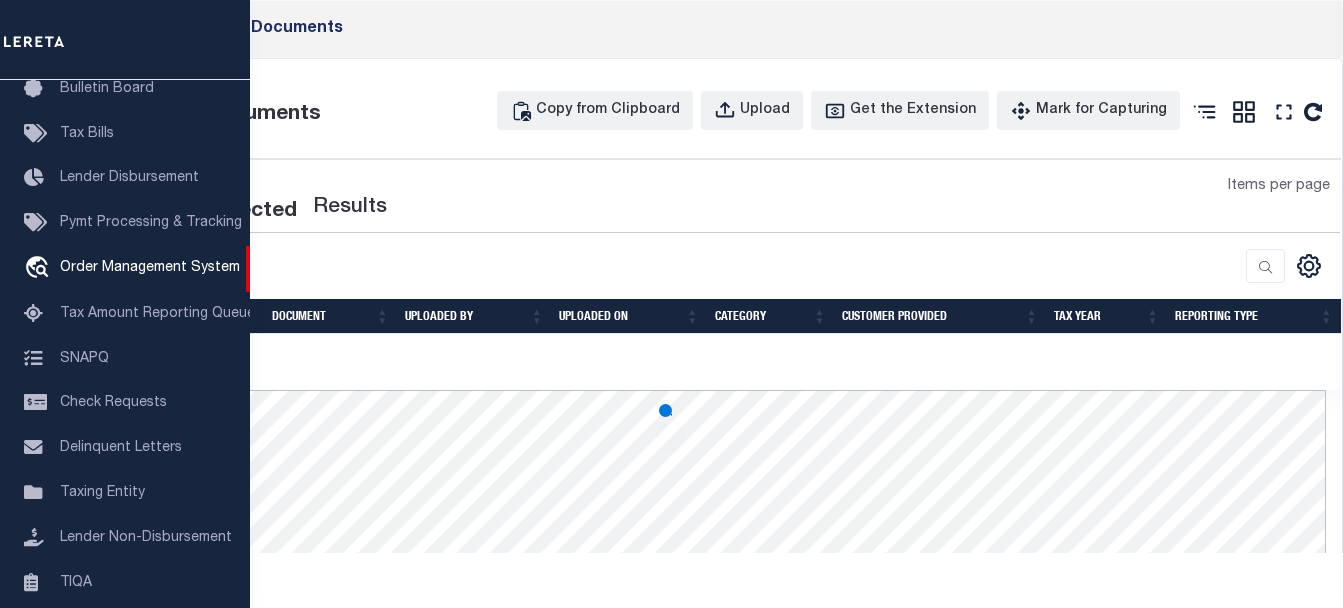 scroll, scrollTop: 200, scrollLeft: 0, axis: vertical 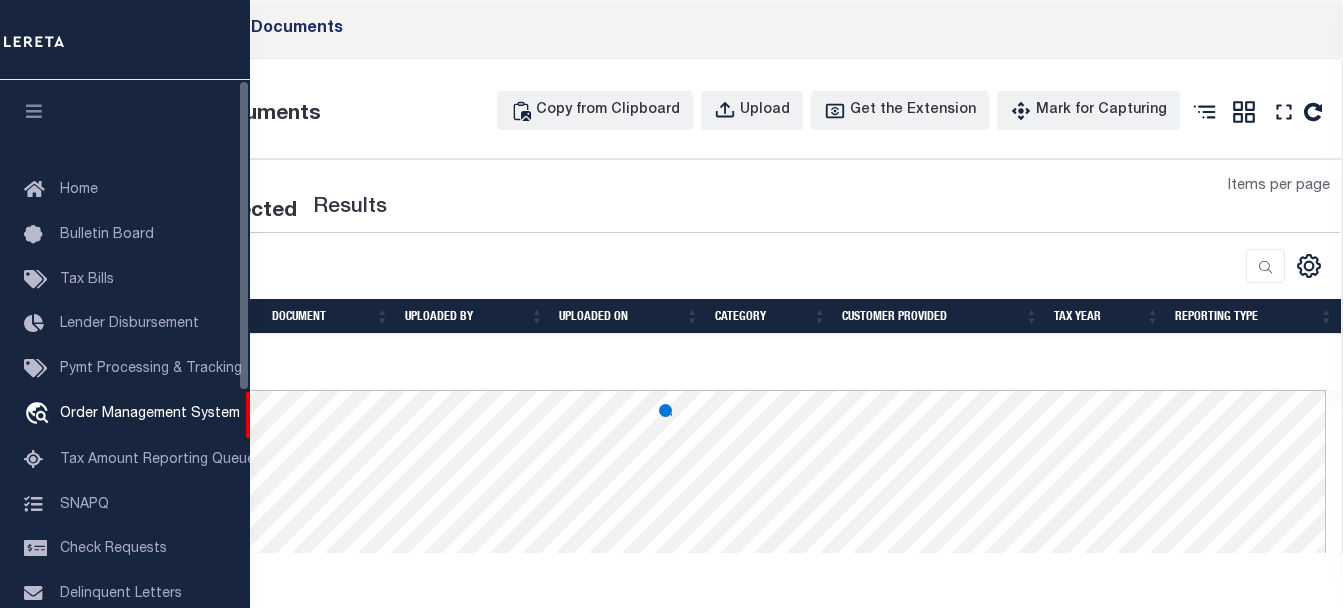 click at bounding box center (34, 111) 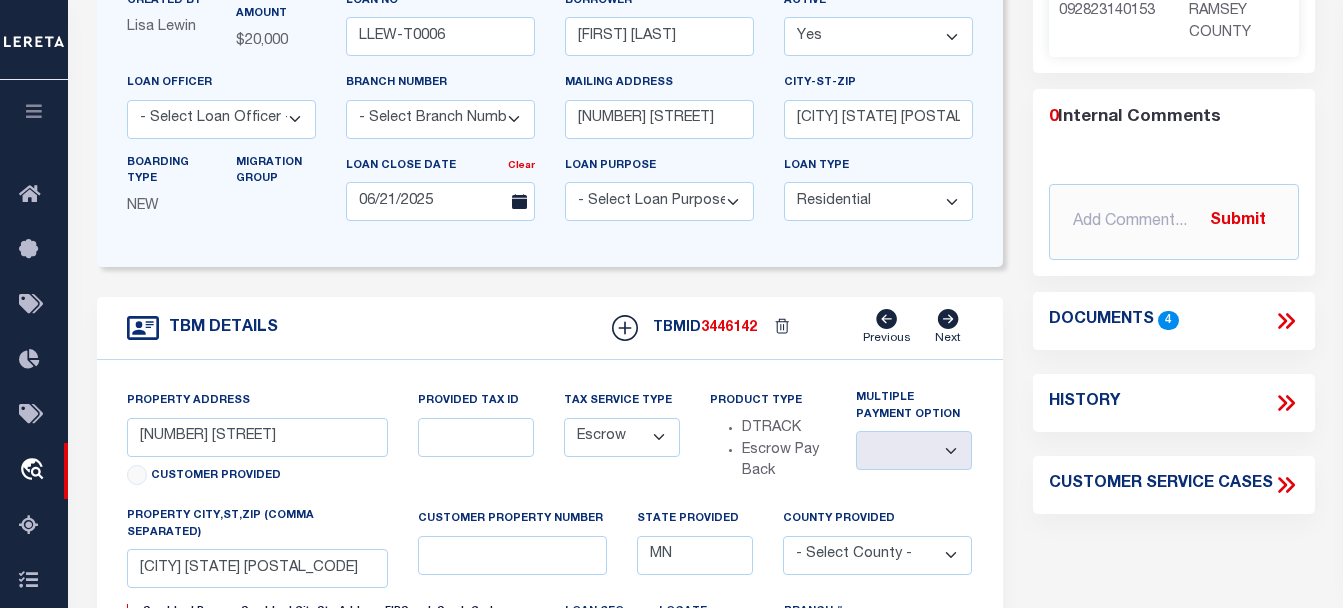 scroll, scrollTop: 500, scrollLeft: 0, axis: vertical 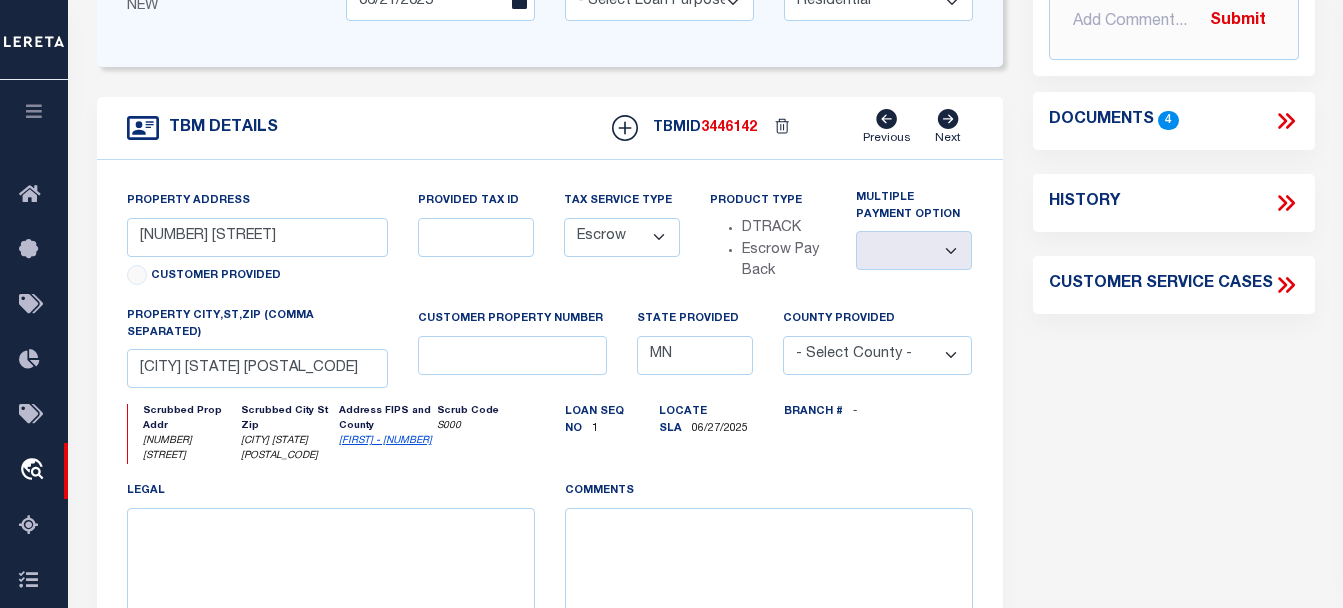 click 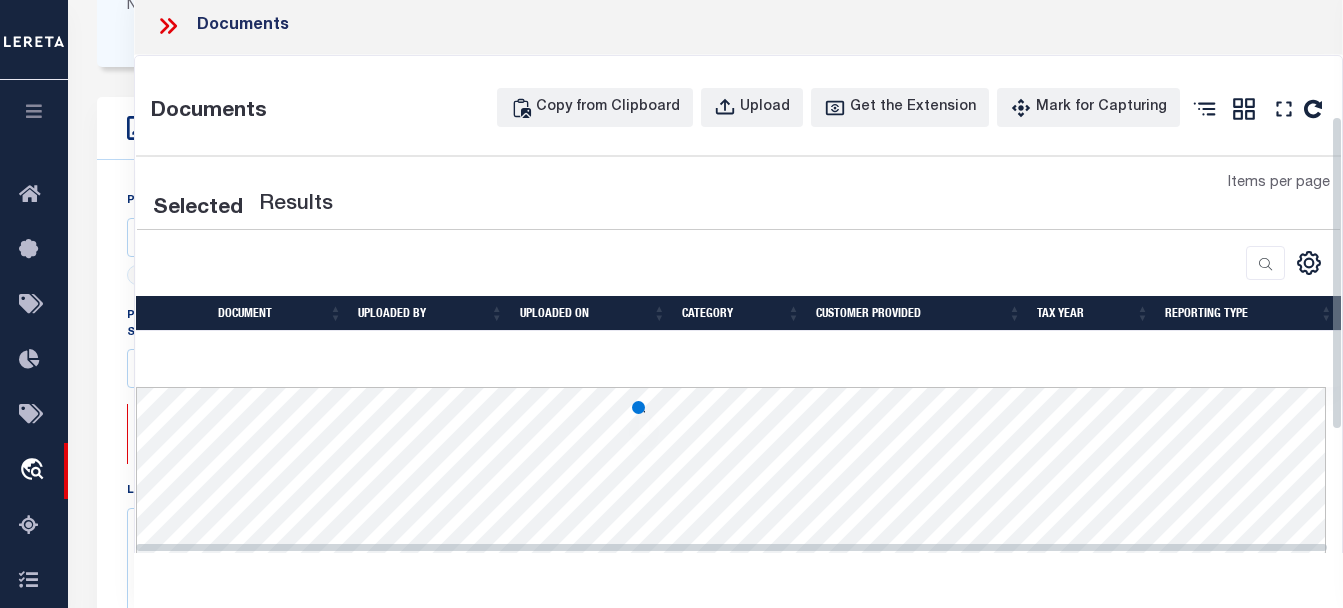 scroll, scrollTop: 0, scrollLeft: 0, axis: both 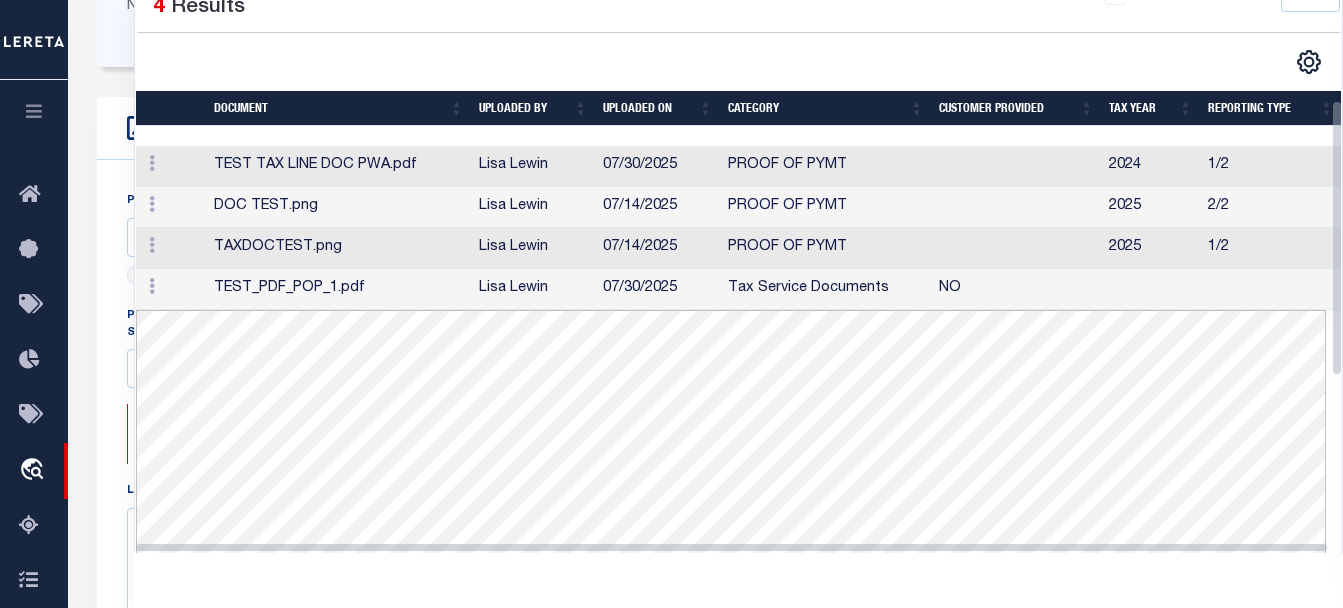 click on "TEST TAX LINE DOC PWA.pdf" at bounding box center [338, 166] 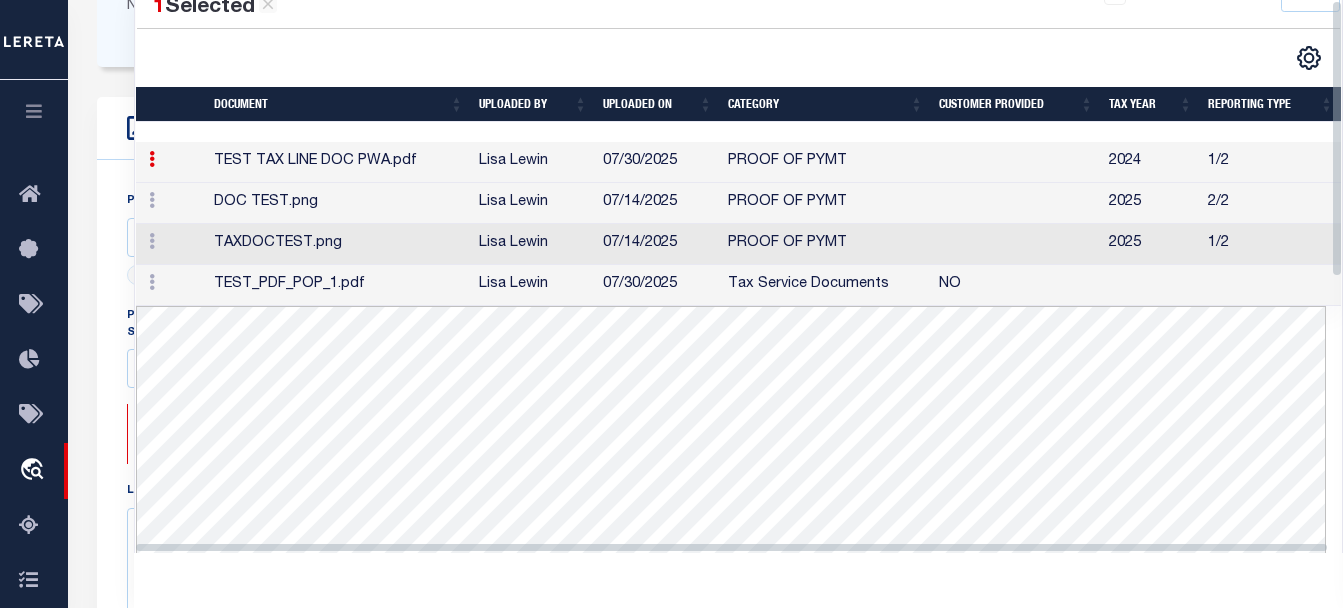 scroll, scrollTop: 0, scrollLeft: 0, axis: both 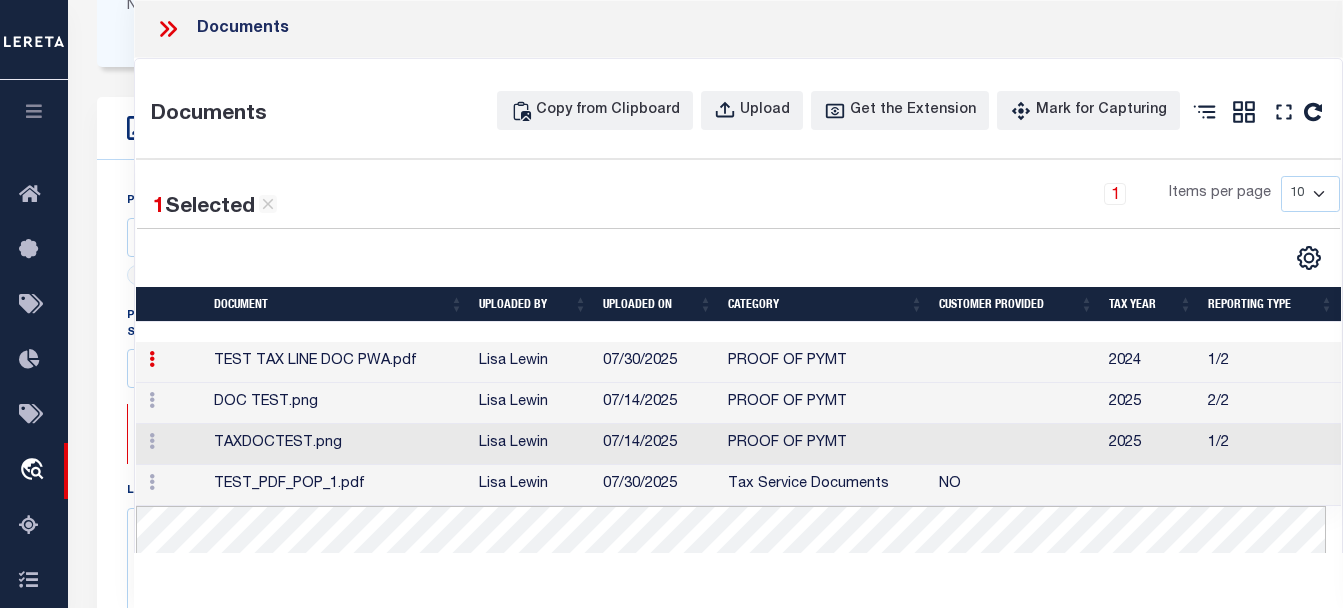 click on "DOC TEST.png" at bounding box center (338, 403) 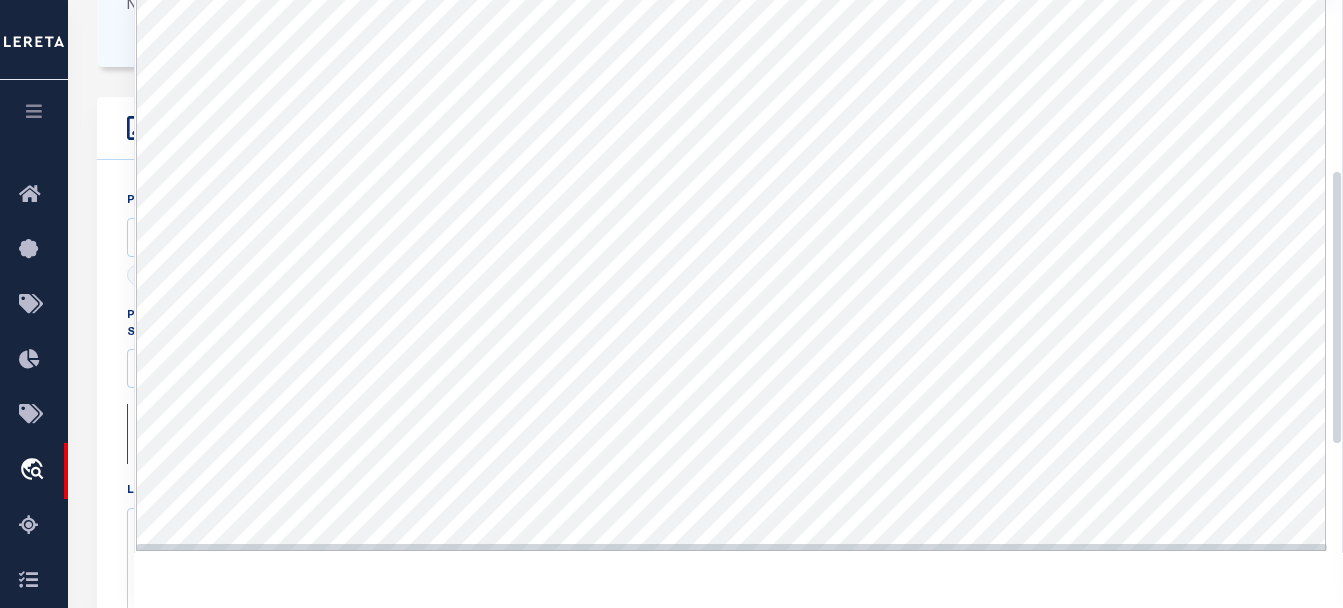 scroll, scrollTop: 241, scrollLeft: 0, axis: vertical 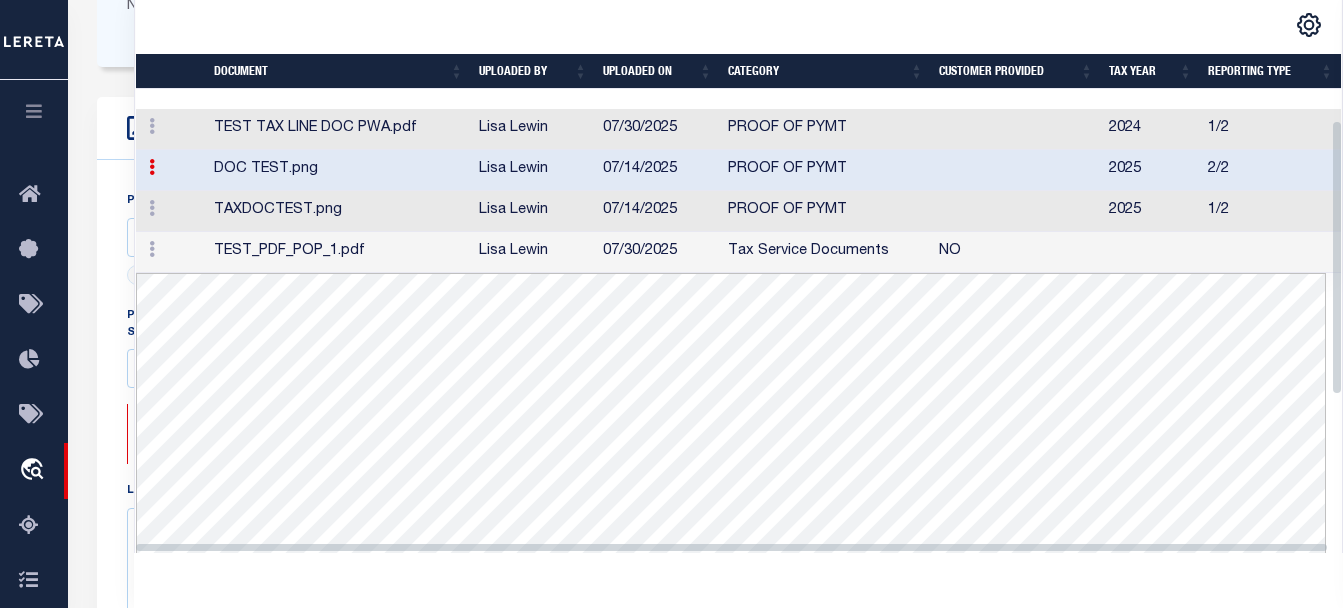 click on "TAXDOCTEST.png" at bounding box center (338, 211) 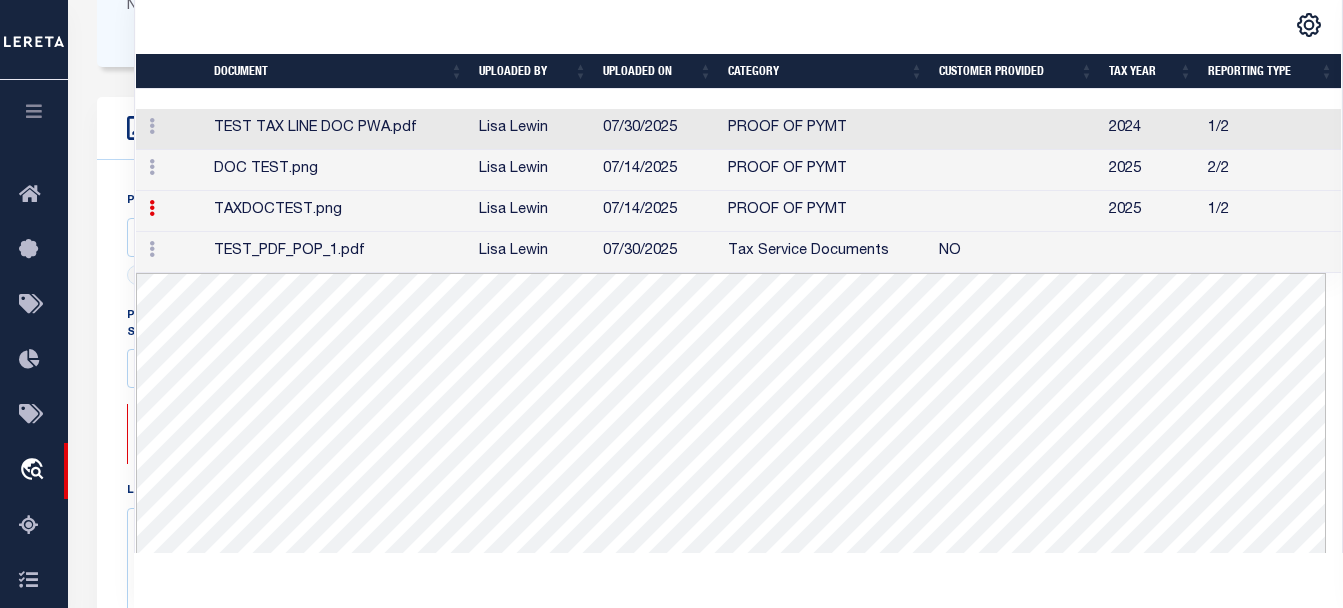 click on "TEST_PDF_POP_1.pdf" at bounding box center (338, 252) 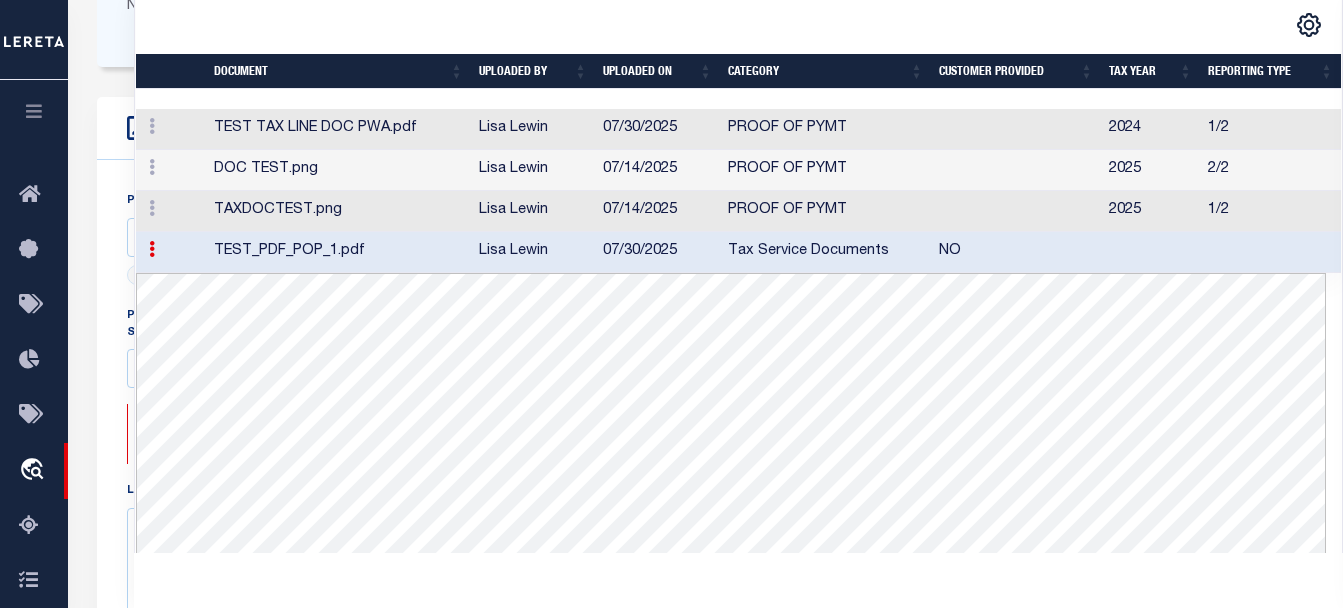 click on "TEST TAX LINE DOC PWA.pdf" at bounding box center (338, 129) 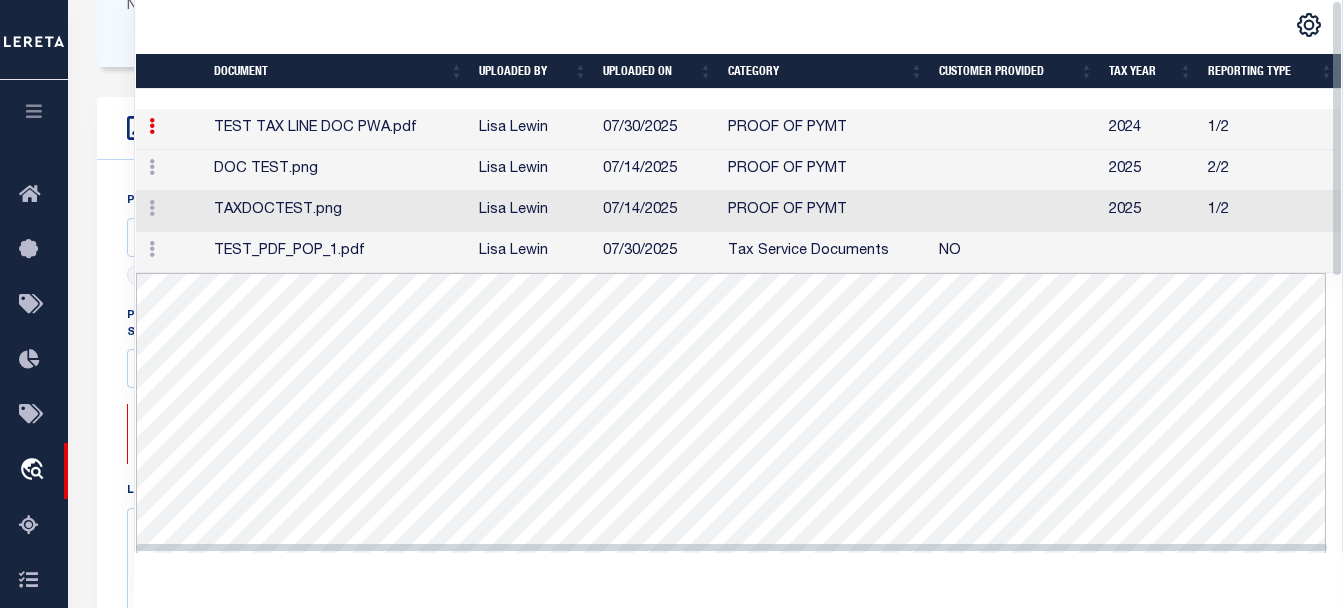 scroll, scrollTop: 0, scrollLeft: 0, axis: both 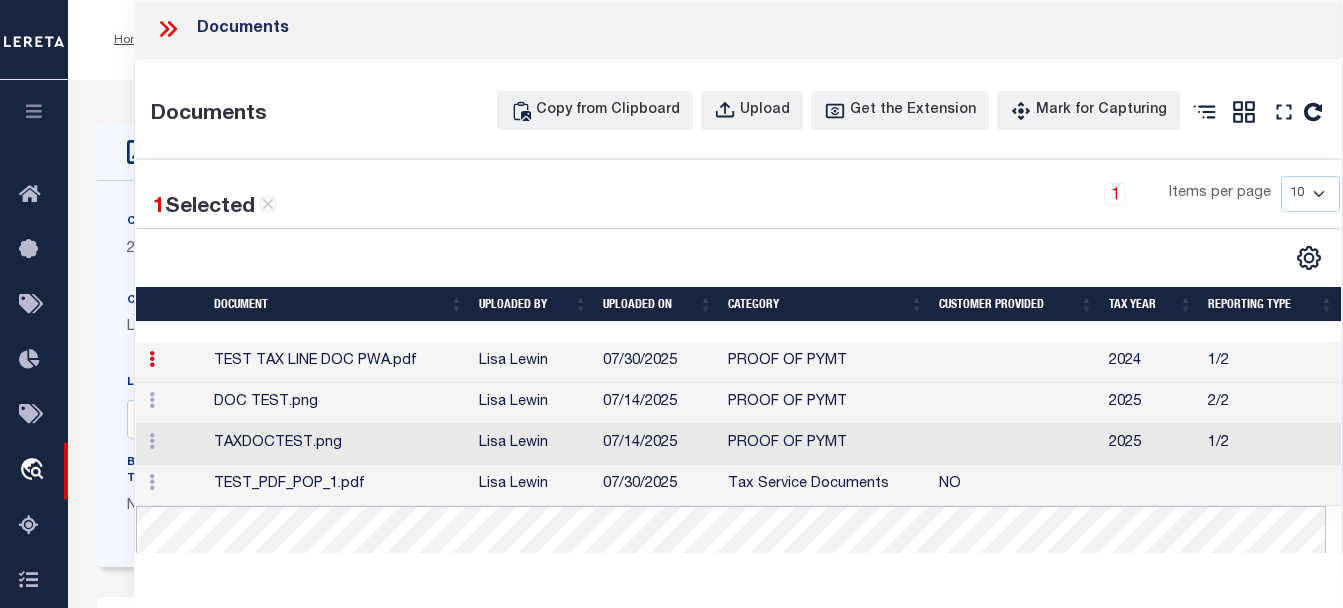 click 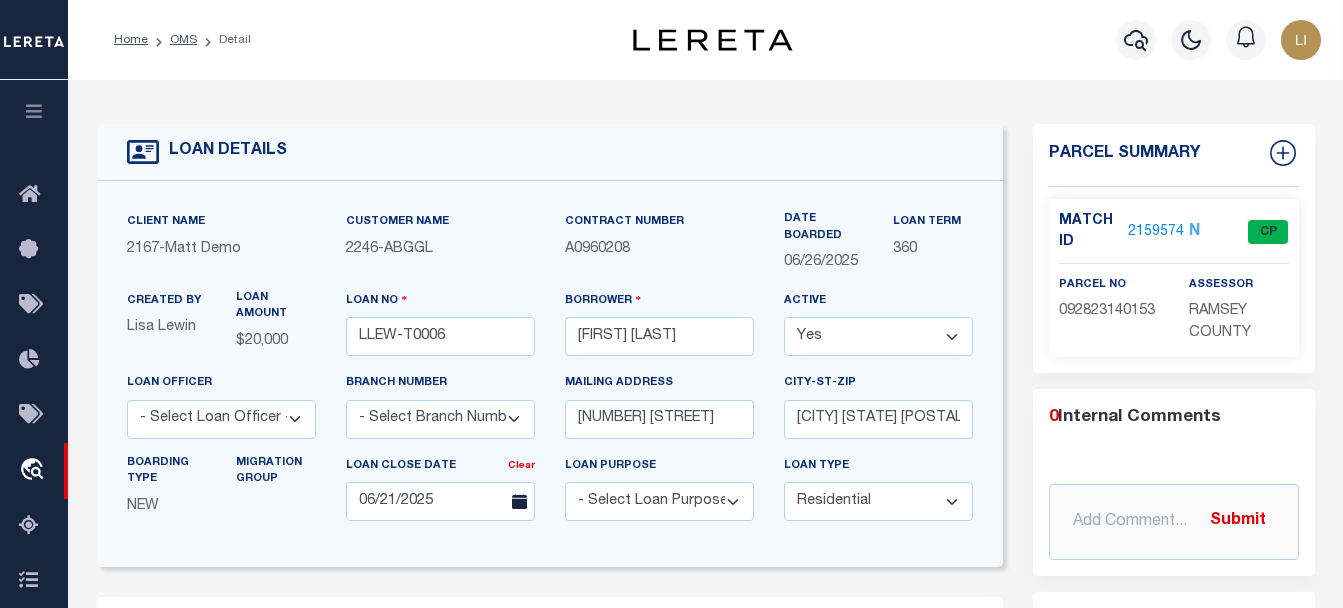 scroll, scrollTop: 300, scrollLeft: 0, axis: vertical 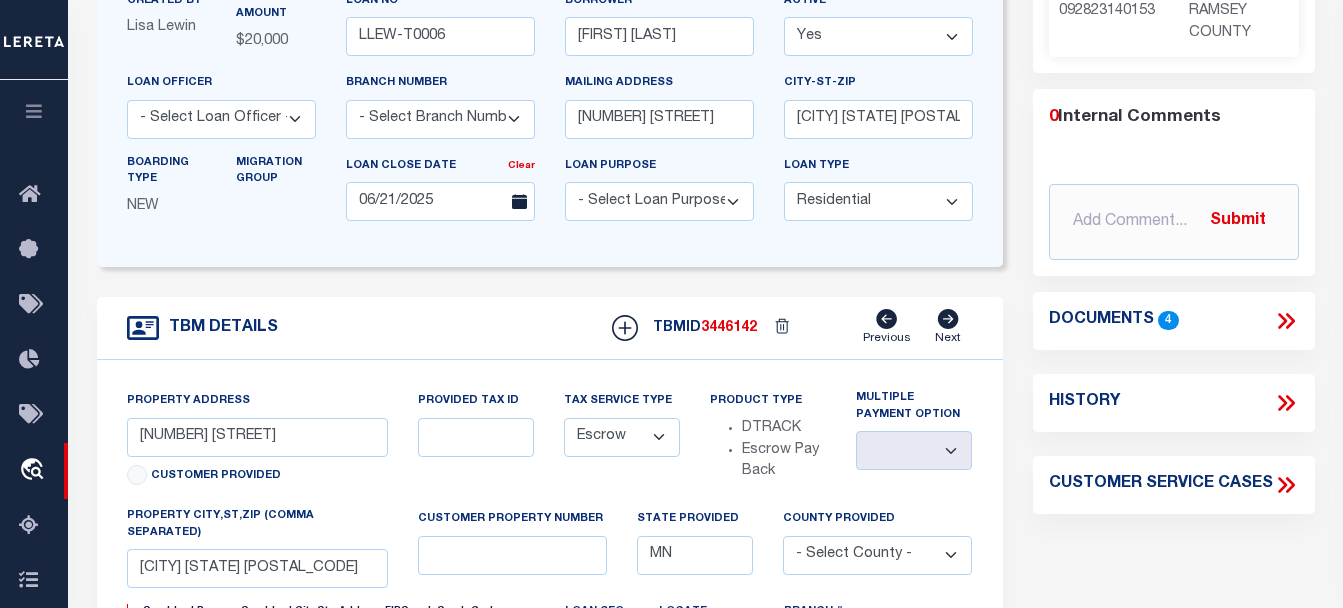 click on "Documents
4" at bounding box center [1174, 321] 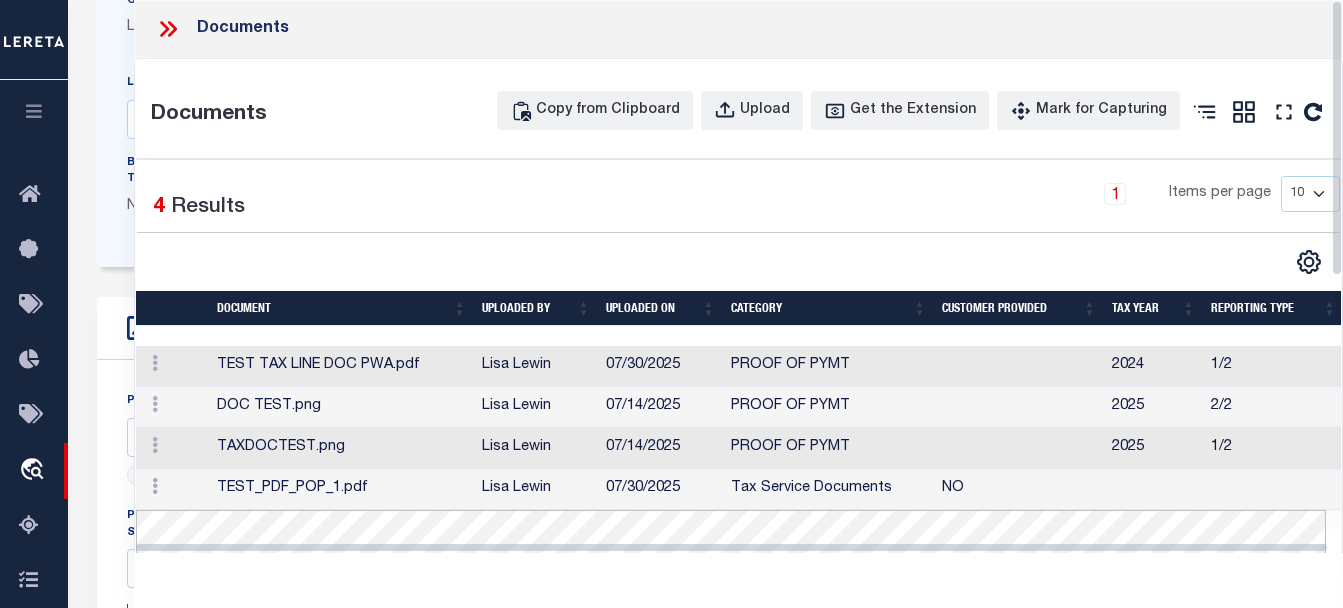 click 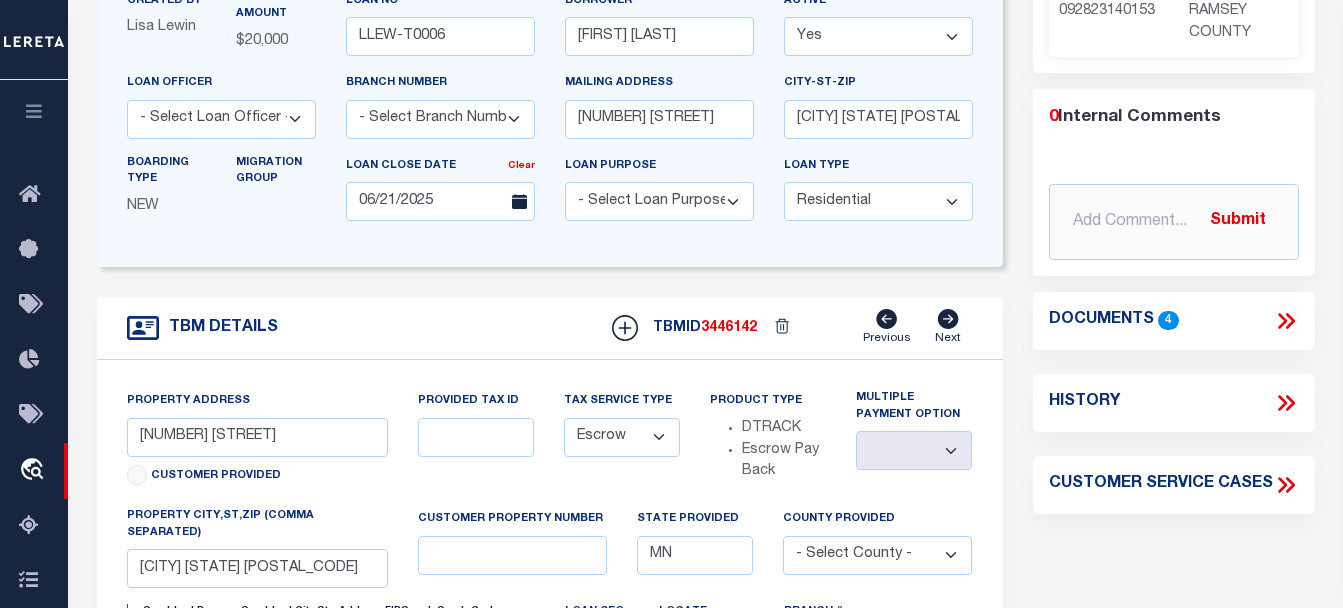 click 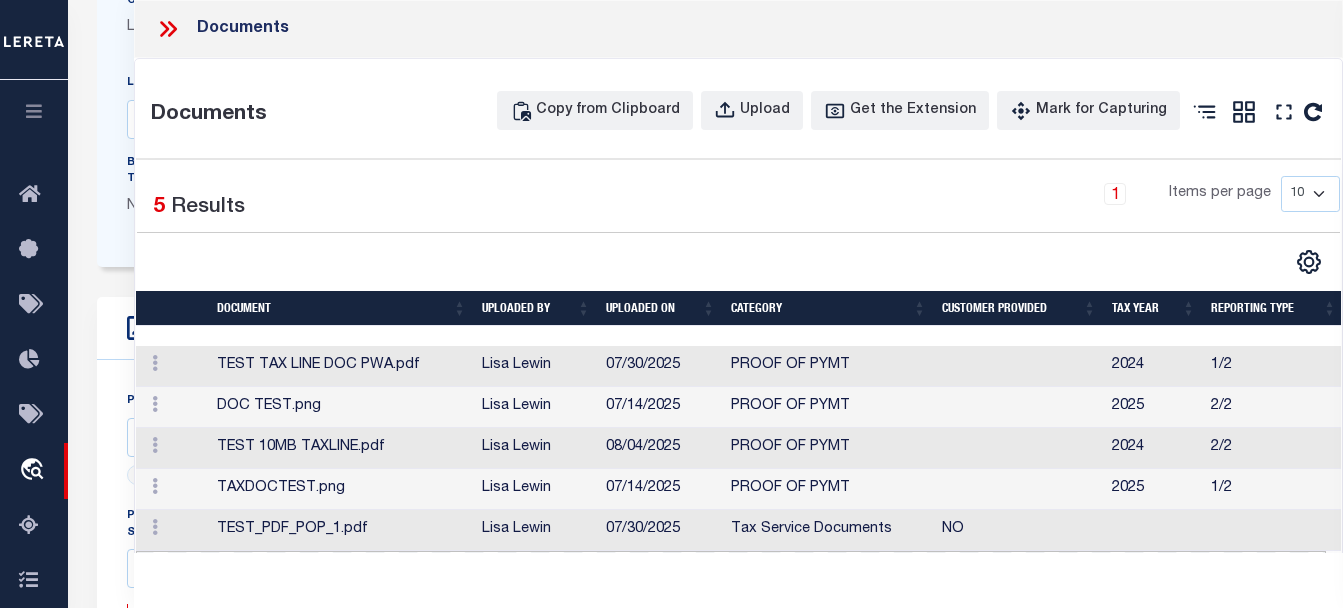 click on "TEST 10MB TAXLINE.pdf" at bounding box center (341, 448) 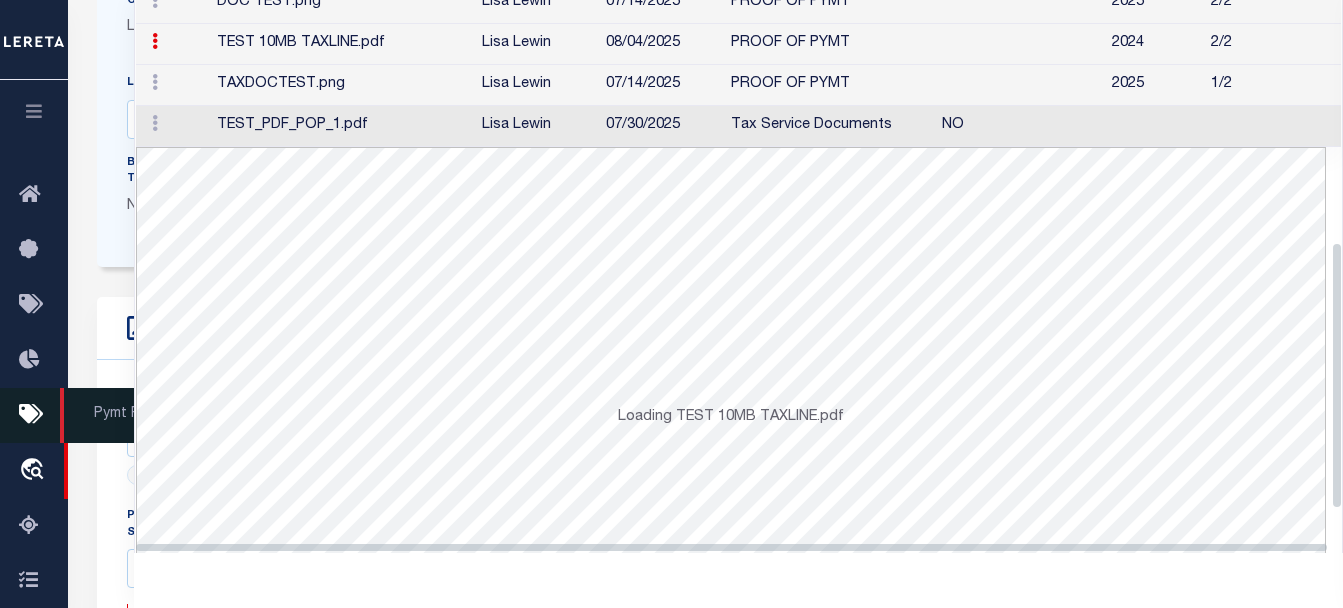 scroll, scrollTop: 500, scrollLeft: 0, axis: vertical 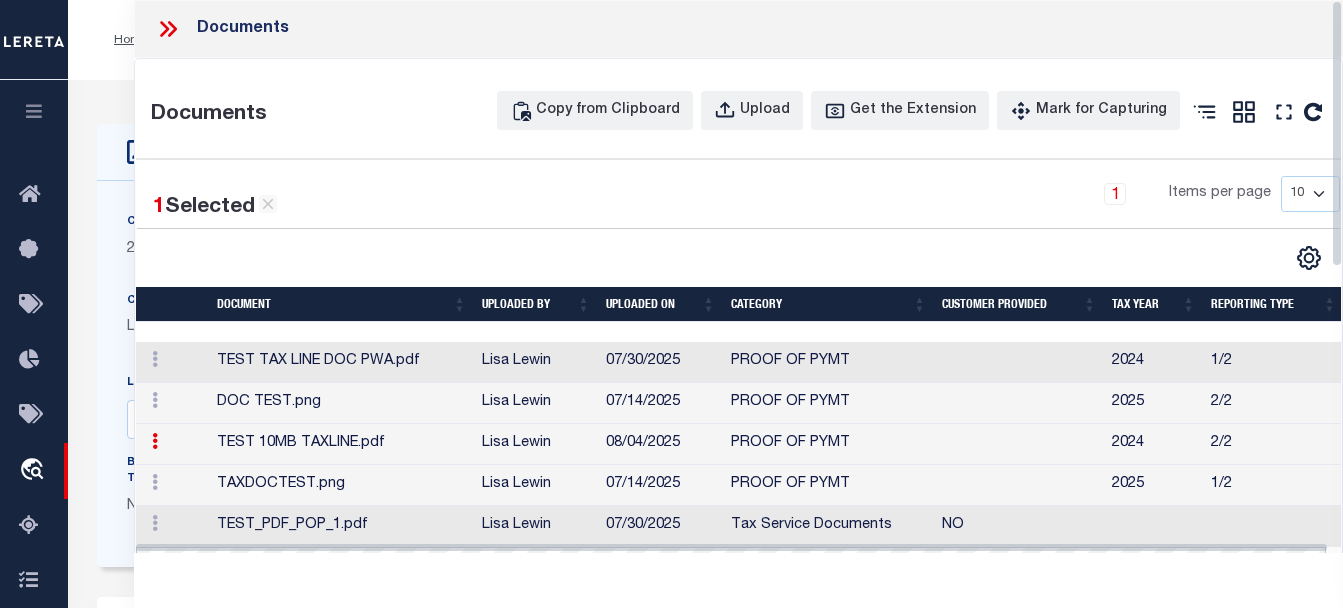 click 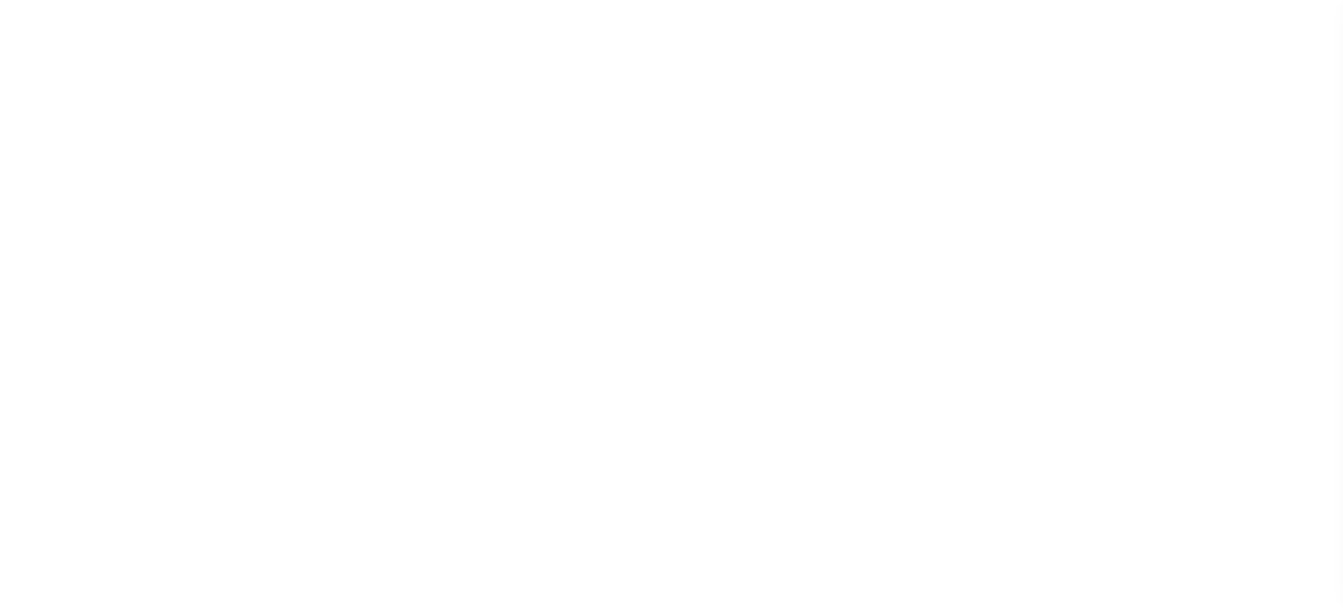 select on "10" 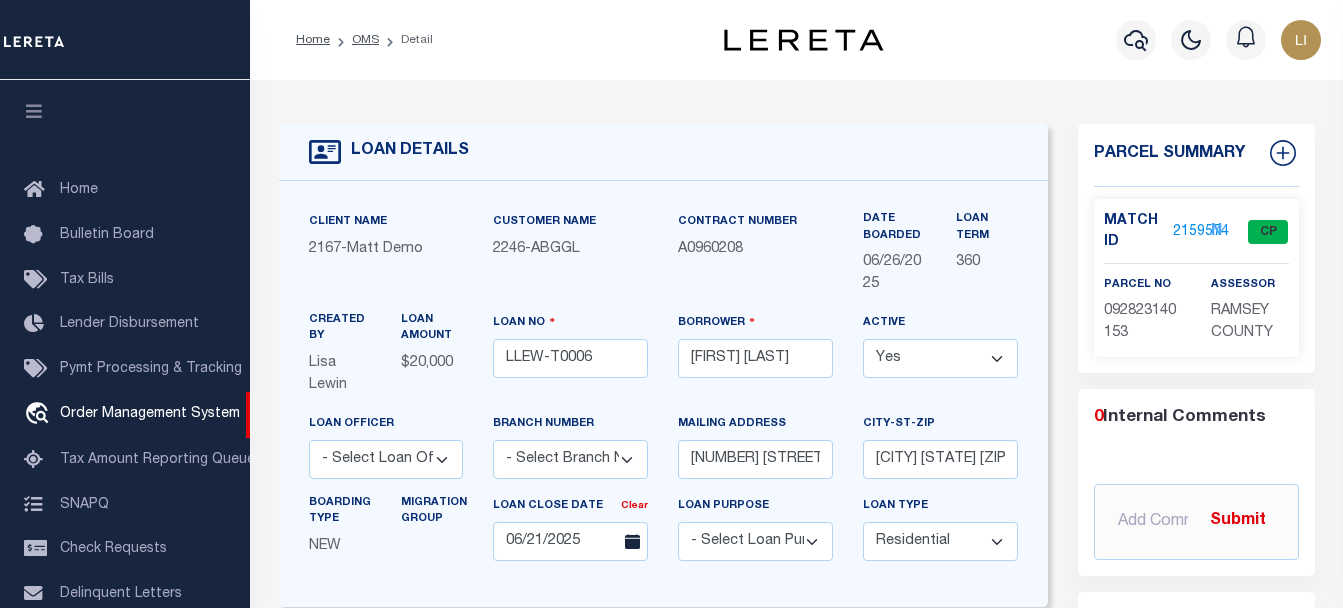 type on "[NUMBER] [STREET]" 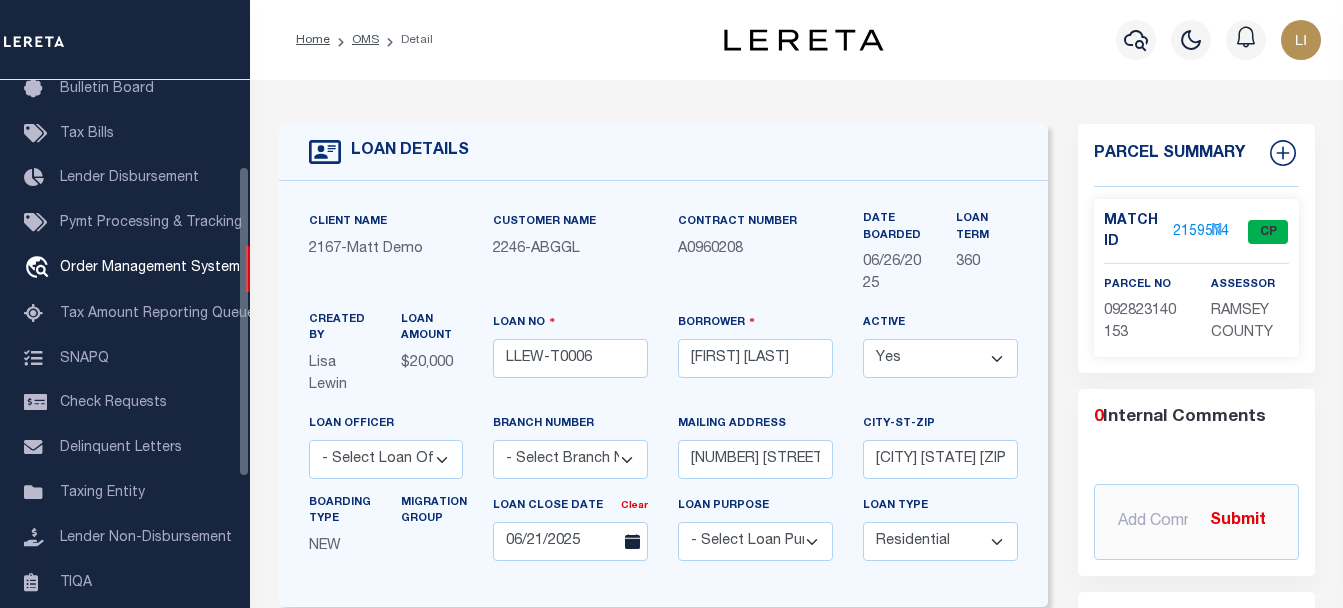 scroll, scrollTop: 200, scrollLeft: 0, axis: vertical 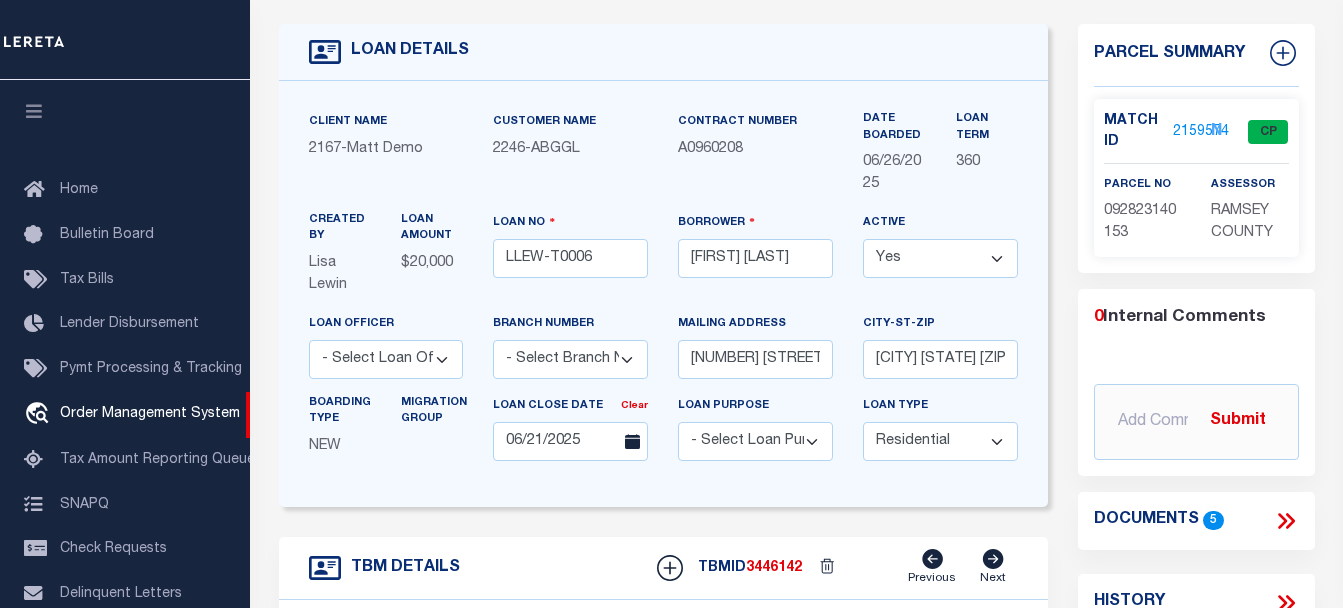 drag, startPoint x: 35, startPoint y: 115, endPoint x: 103, endPoint y: 154, distance: 78.39005 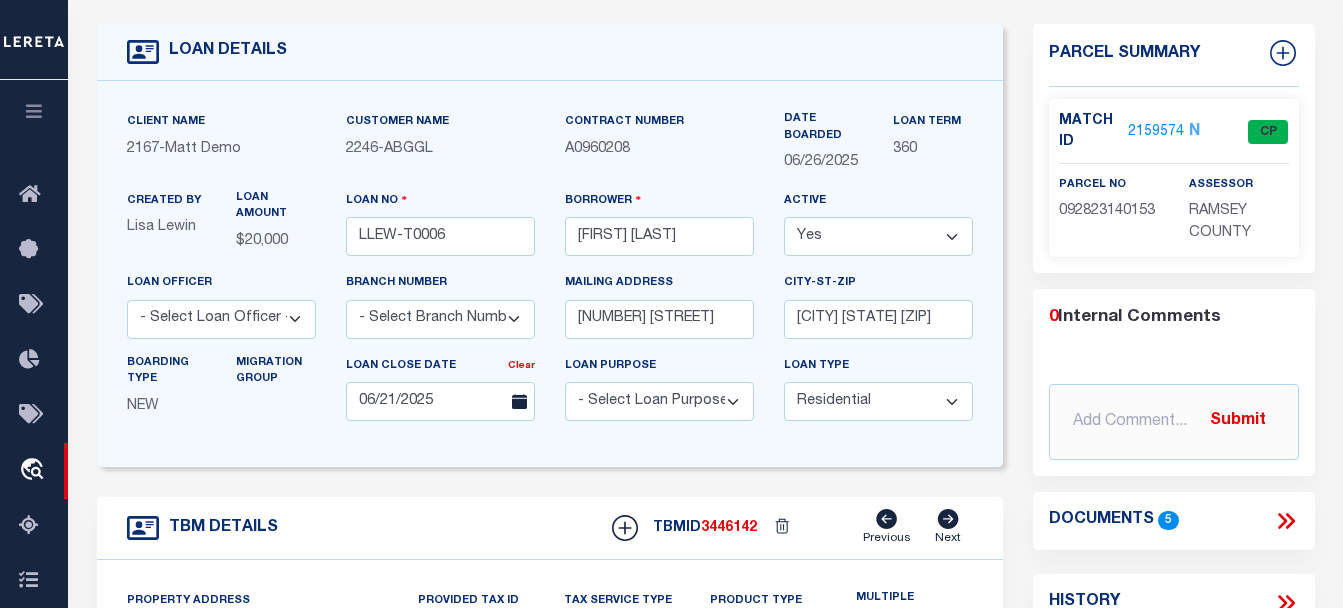 scroll, scrollTop: 200, scrollLeft: 0, axis: vertical 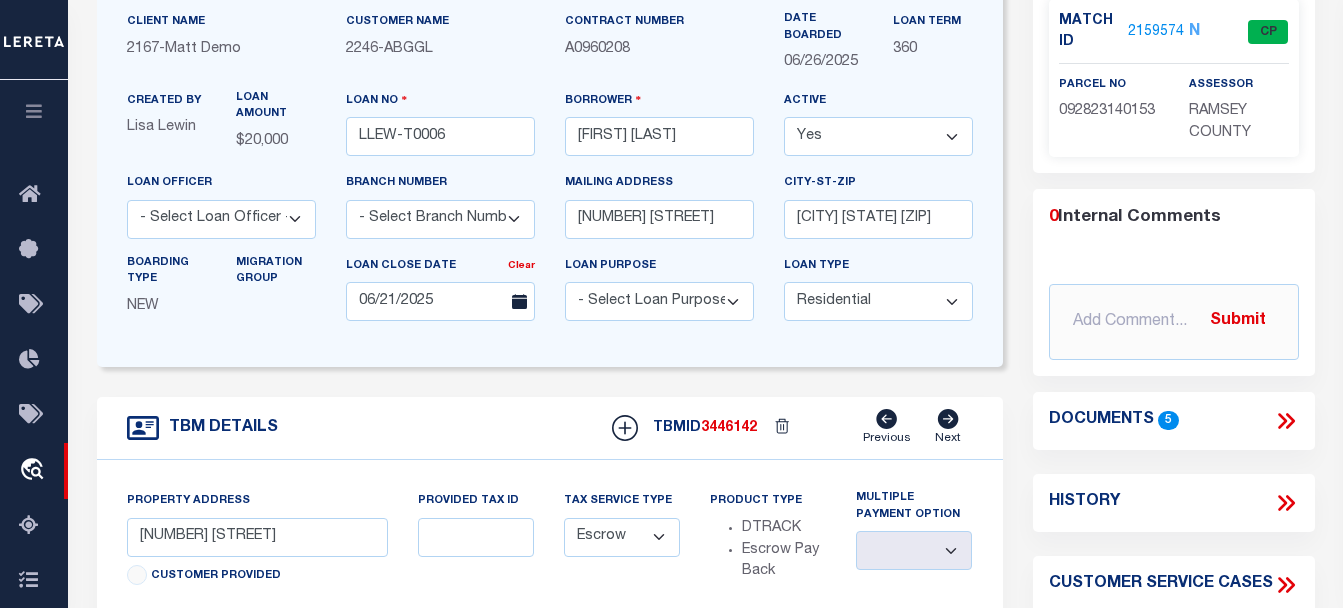 click 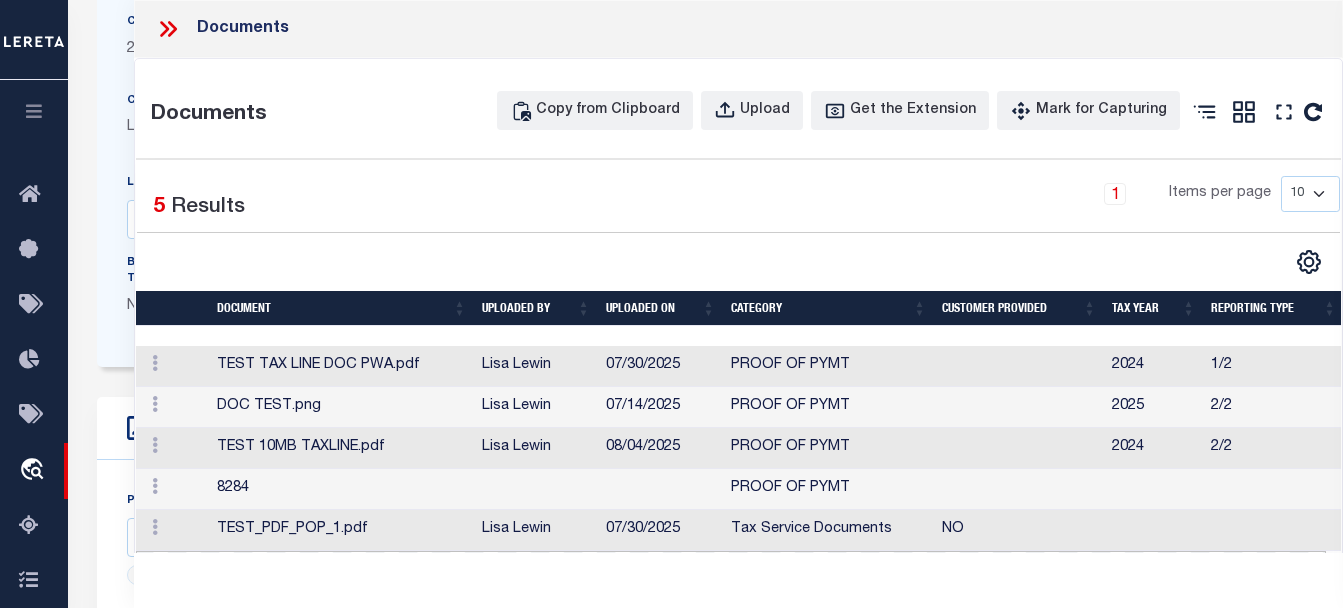 click on "8284" at bounding box center [341, 489] 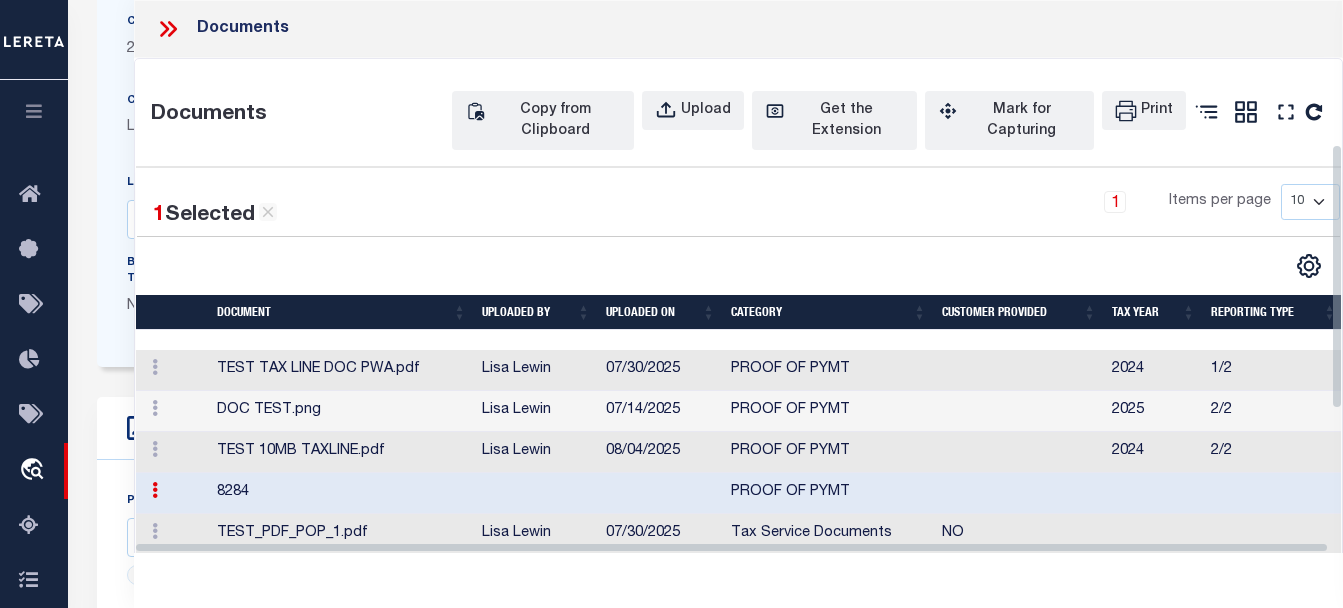 scroll, scrollTop: 300, scrollLeft: 0, axis: vertical 